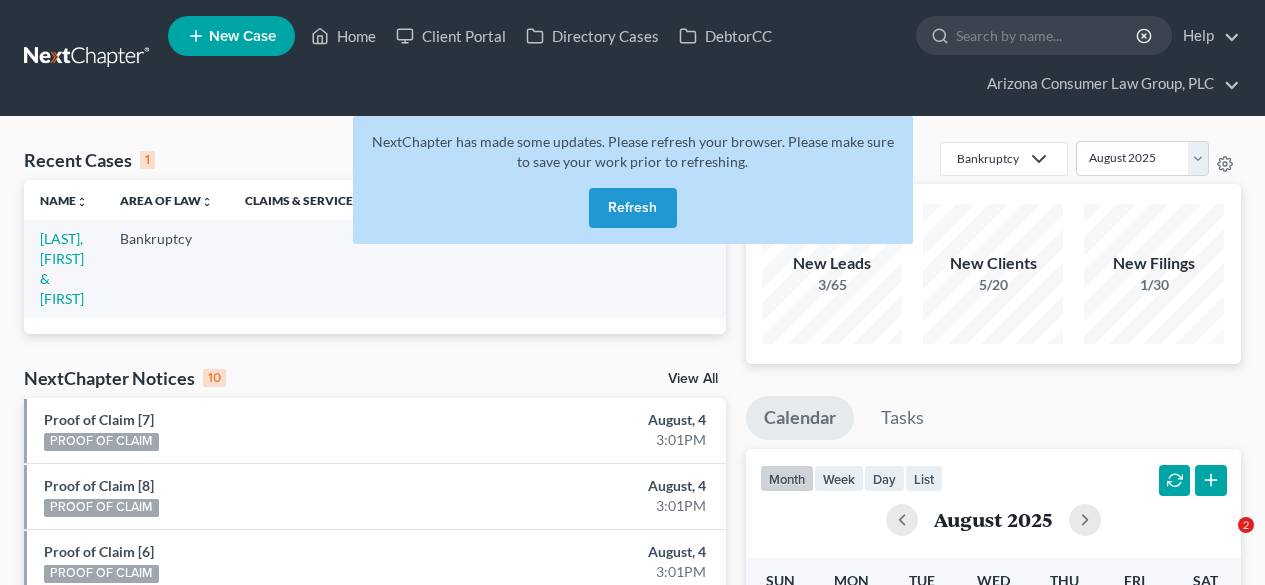 scroll, scrollTop: 0, scrollLeft: 0, axis: both 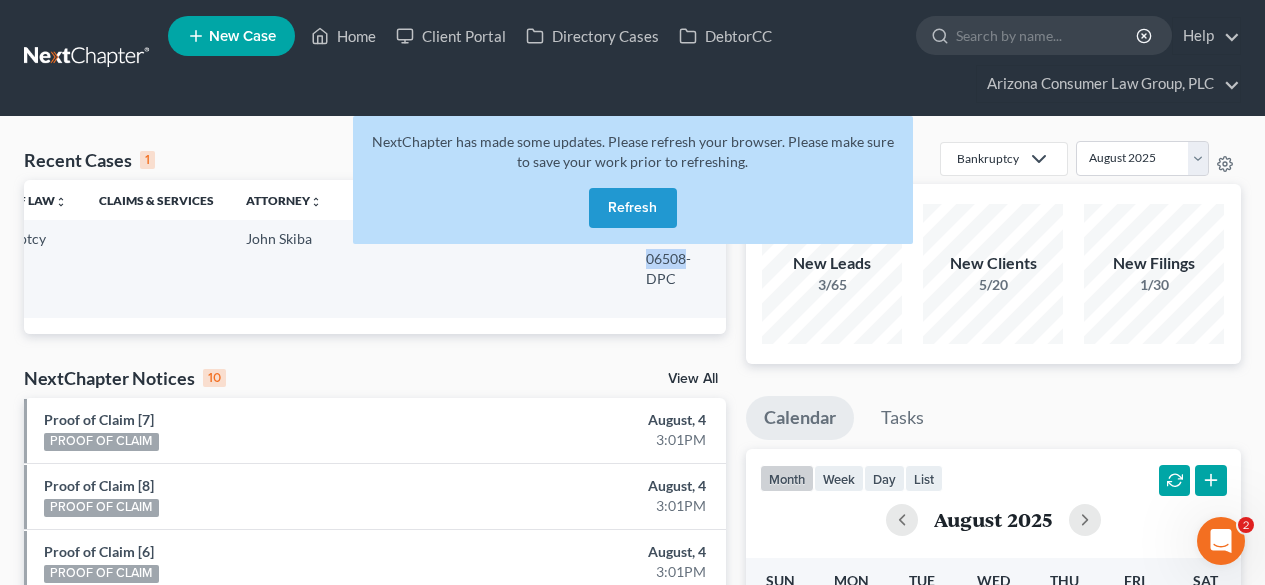 click on "Refresh" at bounding box center [633, 208] 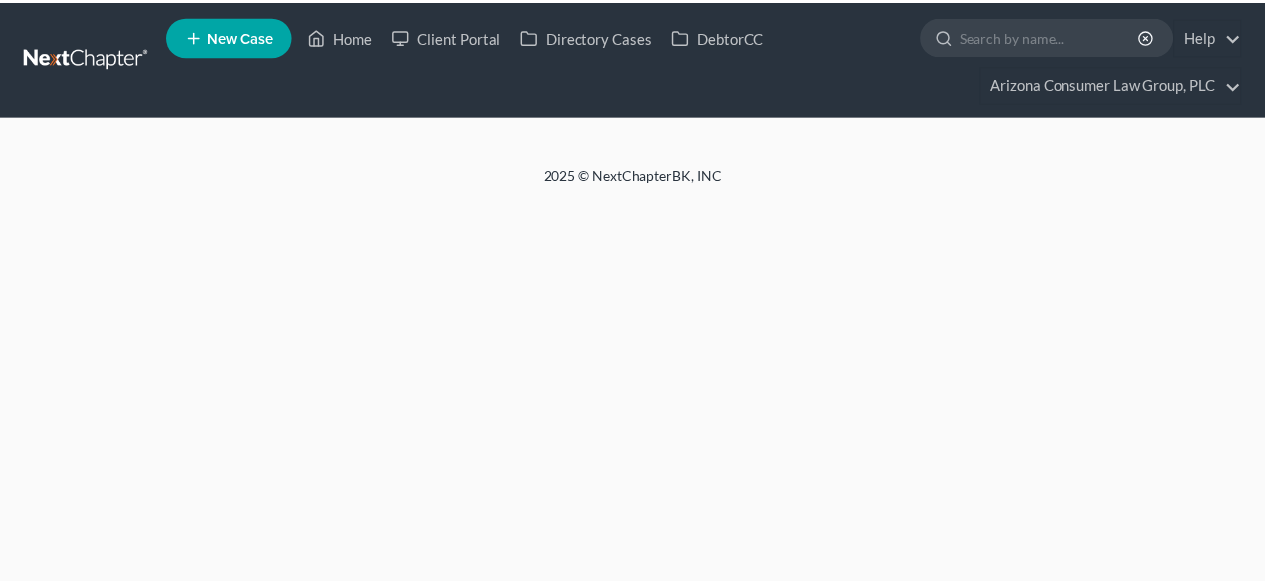 scroll, scrollTop: 0, scrollLeft: 0, axis: both 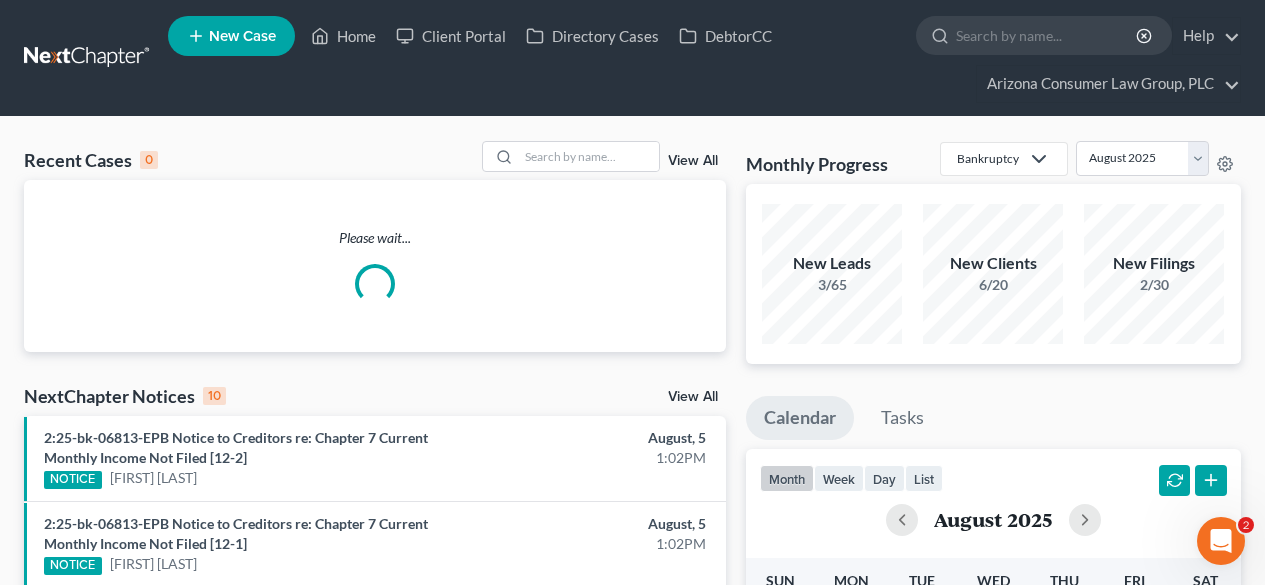 click on "Recent Cases 0         View All
Please wait...
NextChapter Notices 10 View All
2:25-bk-06813-EPB Notice to Creditors re: Chapter 7 Current Monthly Income Not Filed [12-2] NOTICE Scott Westman August, 5 1:02PM 2:25-bk-06813-EPB Notice to Creditors re: Chapter 7 Current Monthly Income Not Filed [12-1] NOTICE Scott Westman August, 5 1:02PM 2:23-bk-03516-EPB Notice of Hearing [72-2] HEARING James Wilson August, 5 1:01PM 2:23-bk-03516-EPB Notice of Hearing [72-1] HEARING James Wilson August, 5 1:01PM 3:25-bk-03700-DPC Financial Management Course Certificate [19] NOTICE Amy Henry August, 5 1:01PM 2:24-bk-03124-EPB Notice of Lodging Proposed Order [133] NOTICE Michael Palomino August, 5 12:02PM 2:24-bk-03124-EPB Motion to Withdraw as Attorney [132] NOTICE Michael Palomino August, 5 12:02PM 2:22-bk-07895-EPB Order Allowing Payment of Chapter 13 Attorney Fees [109] NOTICE Milosh Copic August, 5 12:02PM" at bounding box center (632, 654) 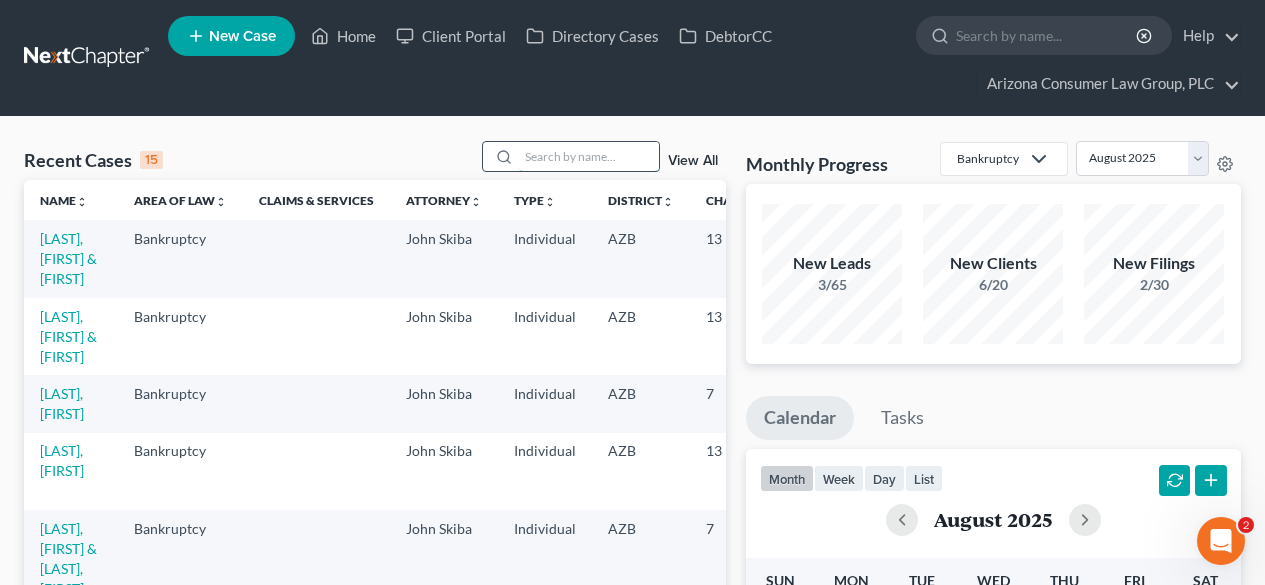 click at bounding box center [589, 156] 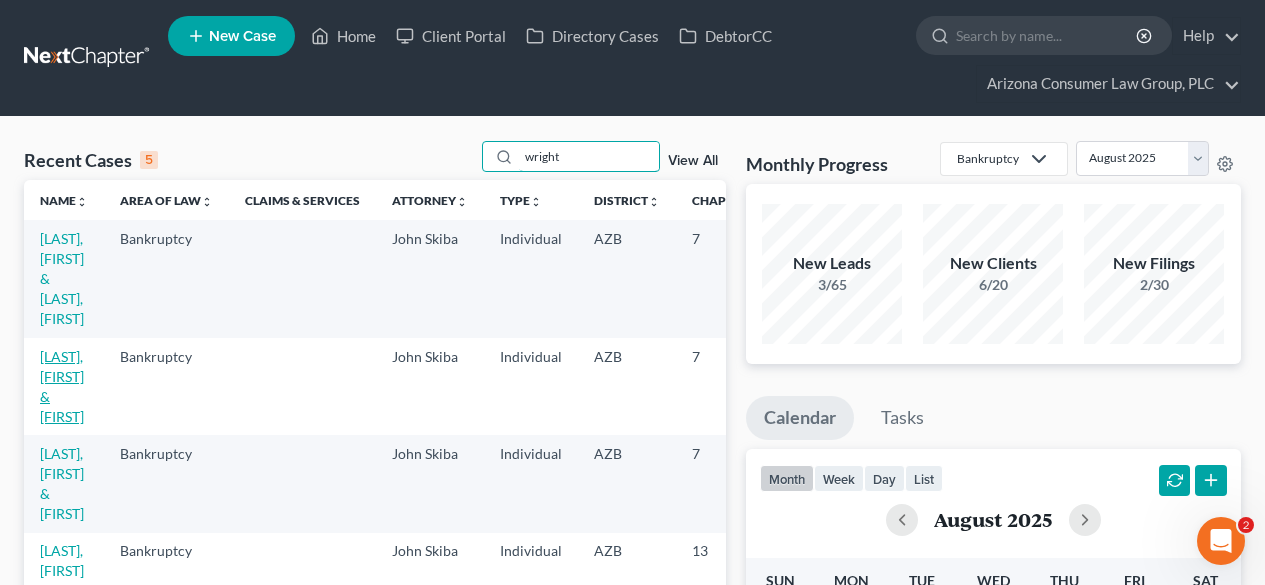 type on "wright" 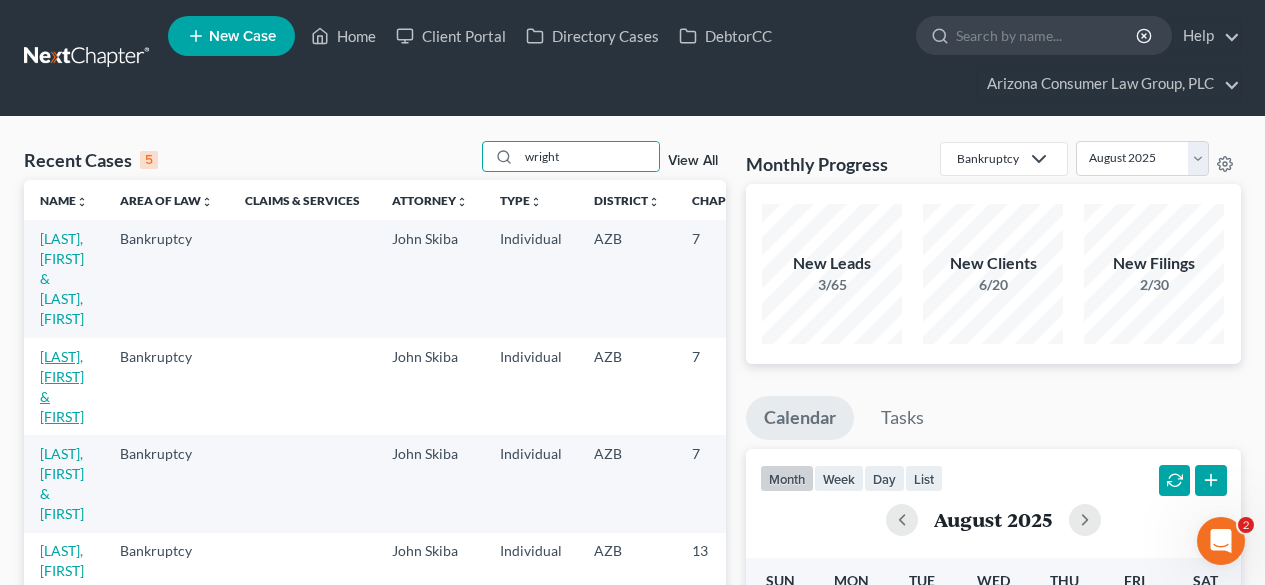 click on "[LAST], [FIRST] & [FIRST]" at bounding box center [62, 386] 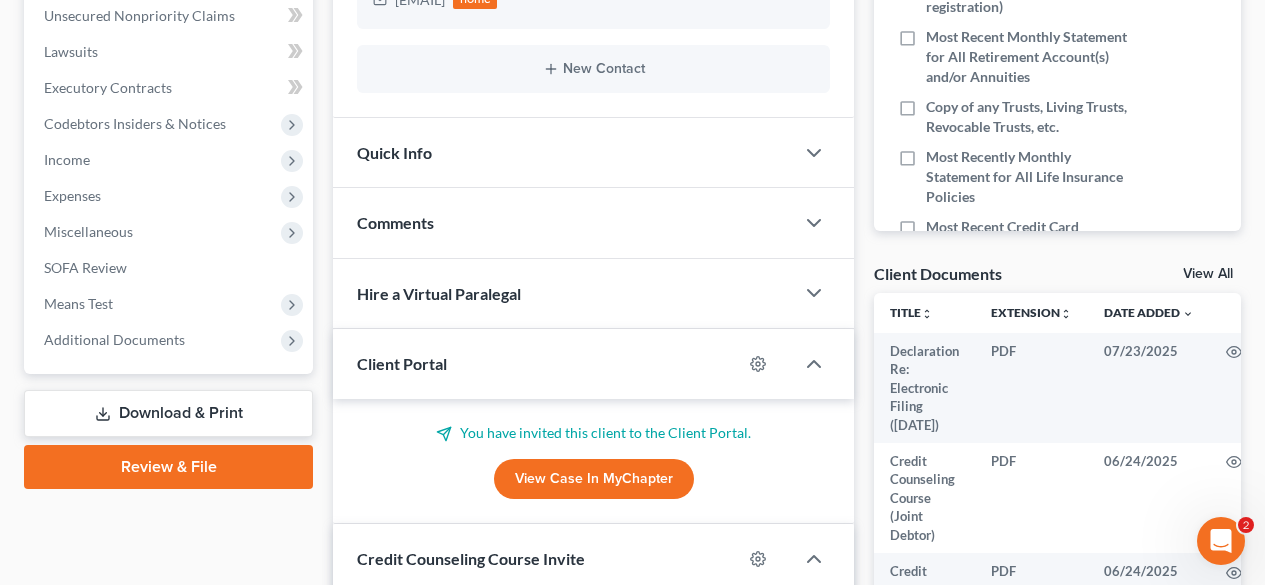 scroll, scrollTop: 533, scrollLeft: 0, axis: vertical 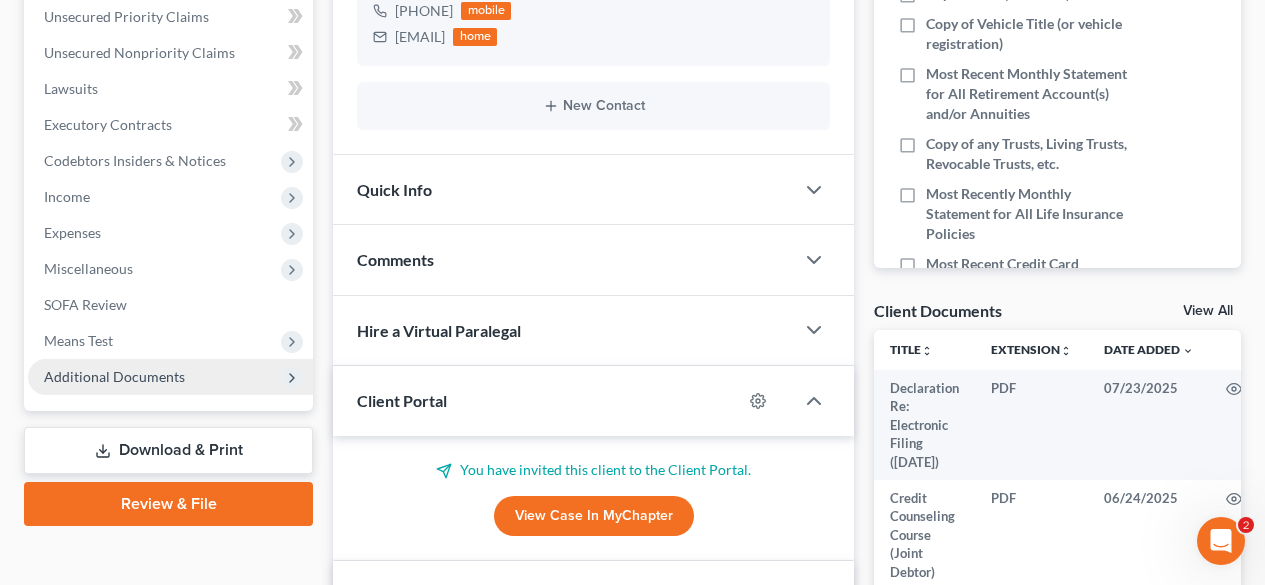 click on "Additional Documents" at bounding box center (114, 376) 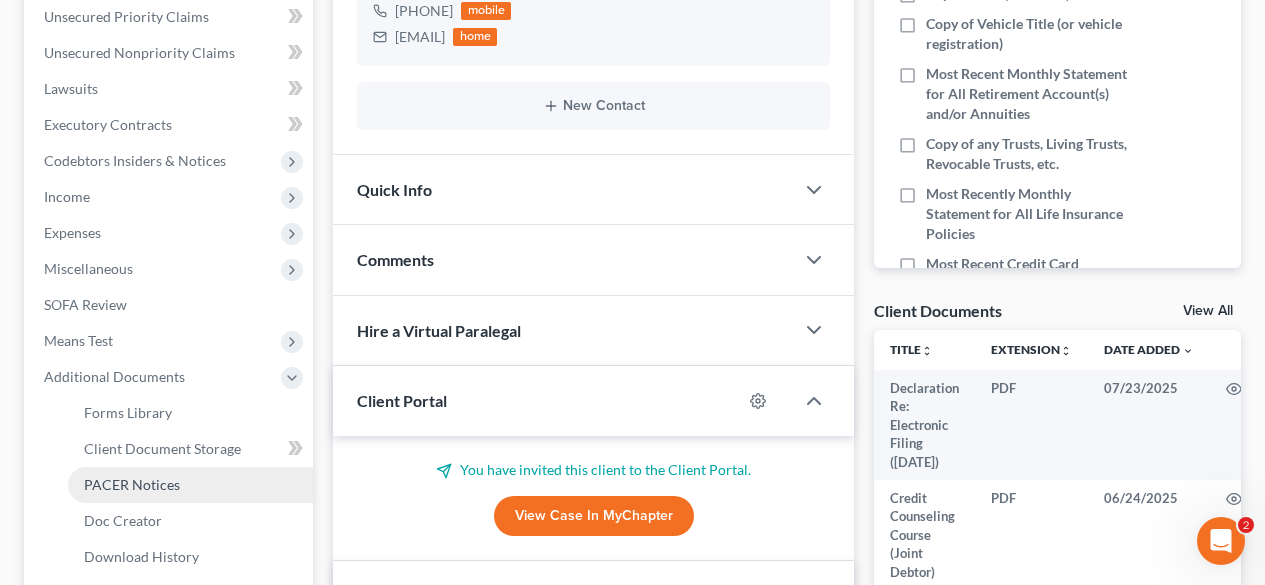 click on "PACER Notices" at bounding box center (132, 484) 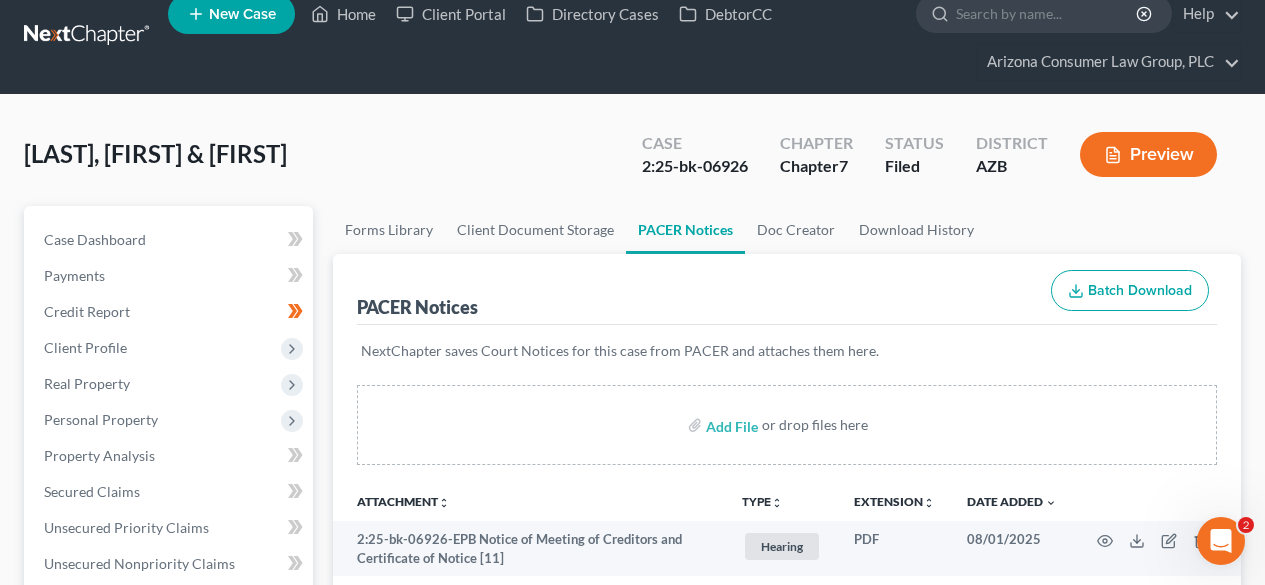 scroll, scrollTop: 0, scrollLeft: 0, axis: both 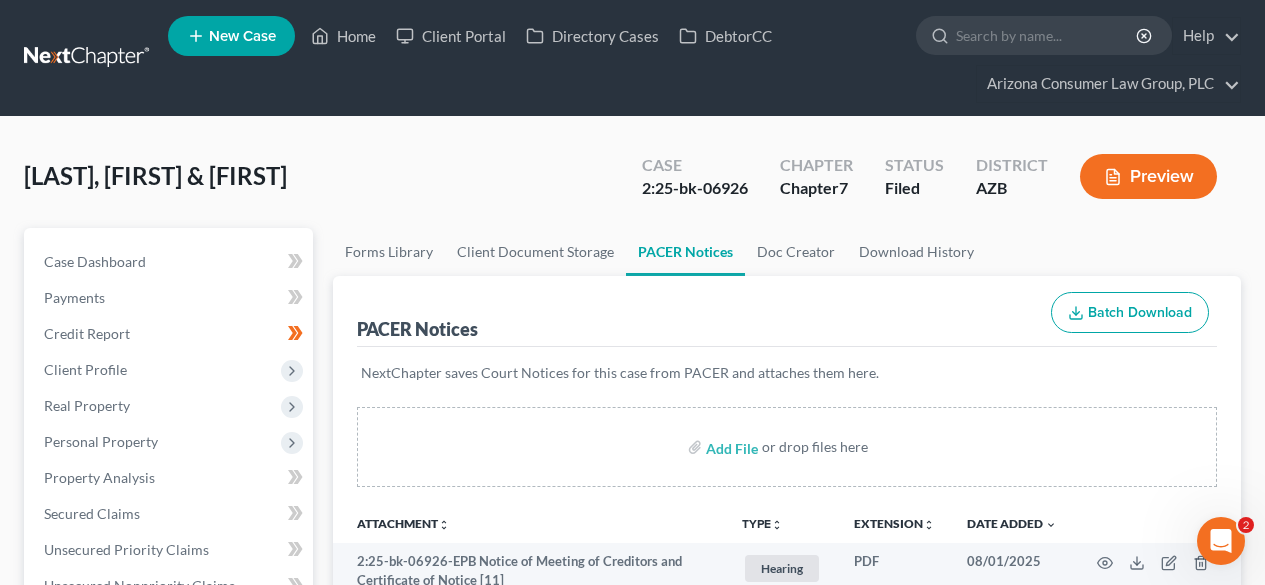 click at bounding box center [88, 58] 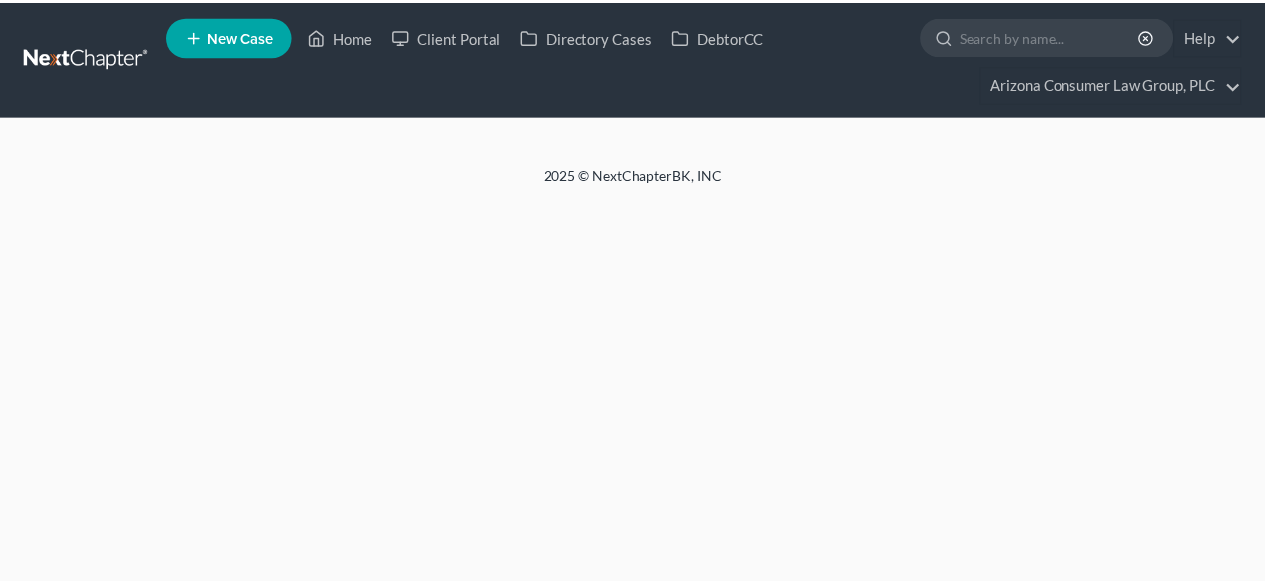 scroll, scrollTop: 0, scrollLeft: 0, axis: both 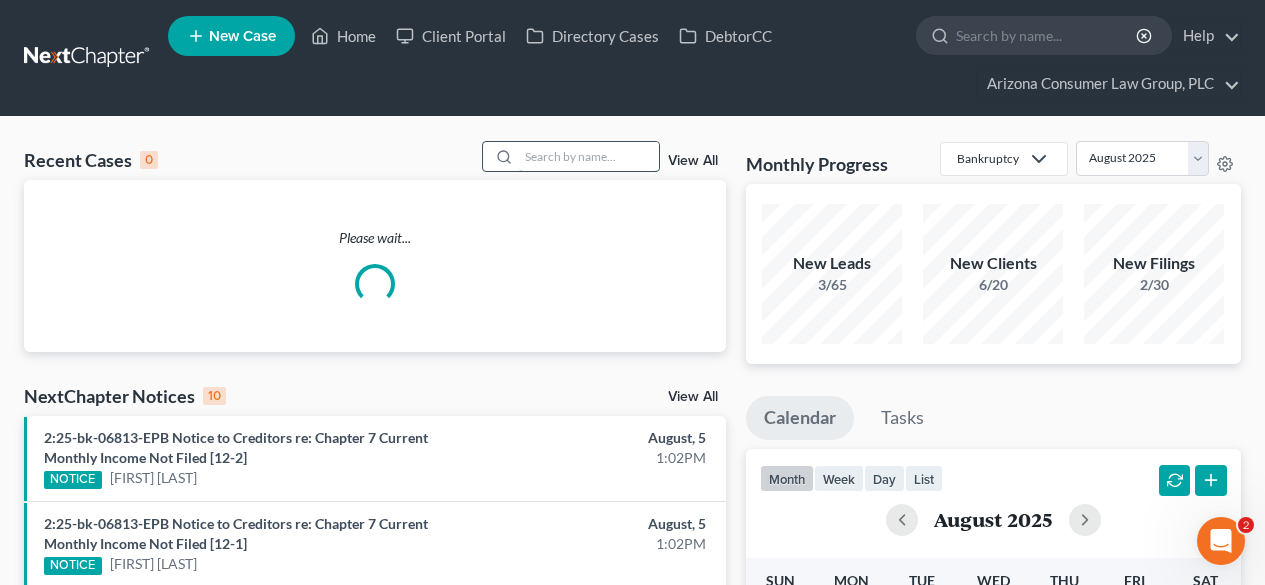 click at bounding box center [589, 156] 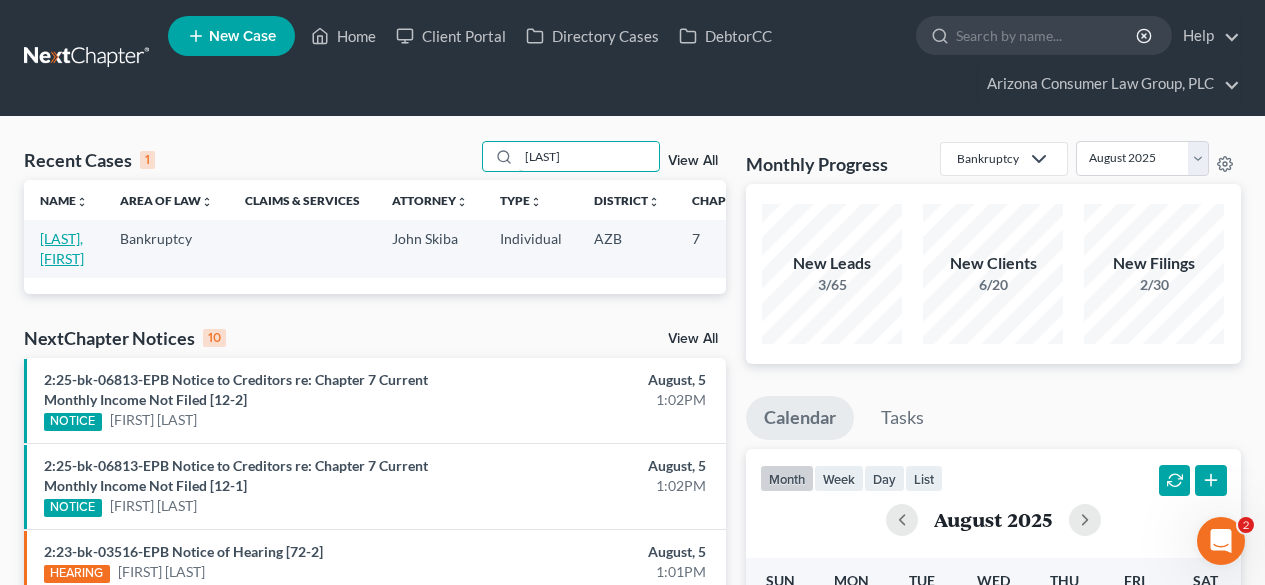 type on "brashears" 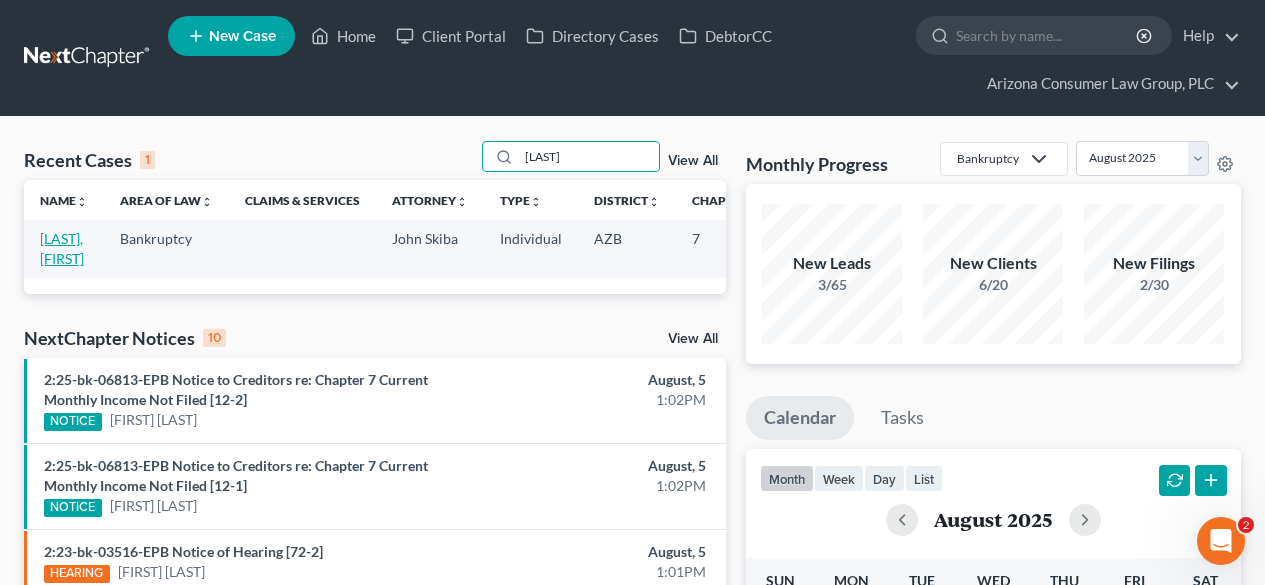 click on "[LAST], [FIRST] [LAST]" at bounding box center [62, 248] 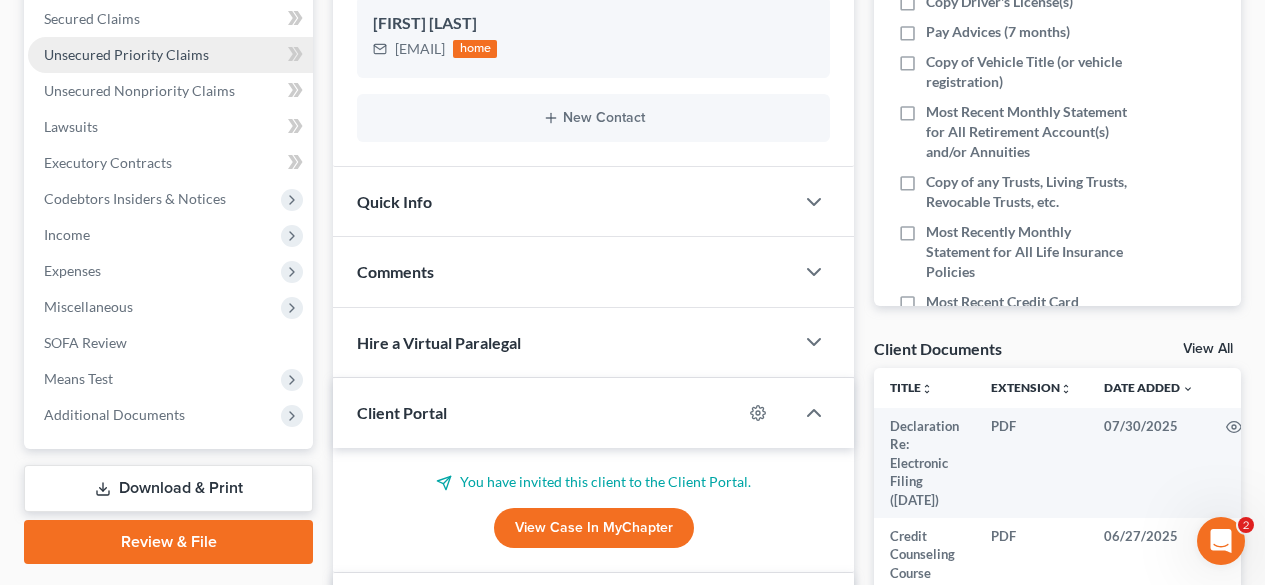 scroll, scrollTop: 533, scrollLeft: 0, axis: vertical 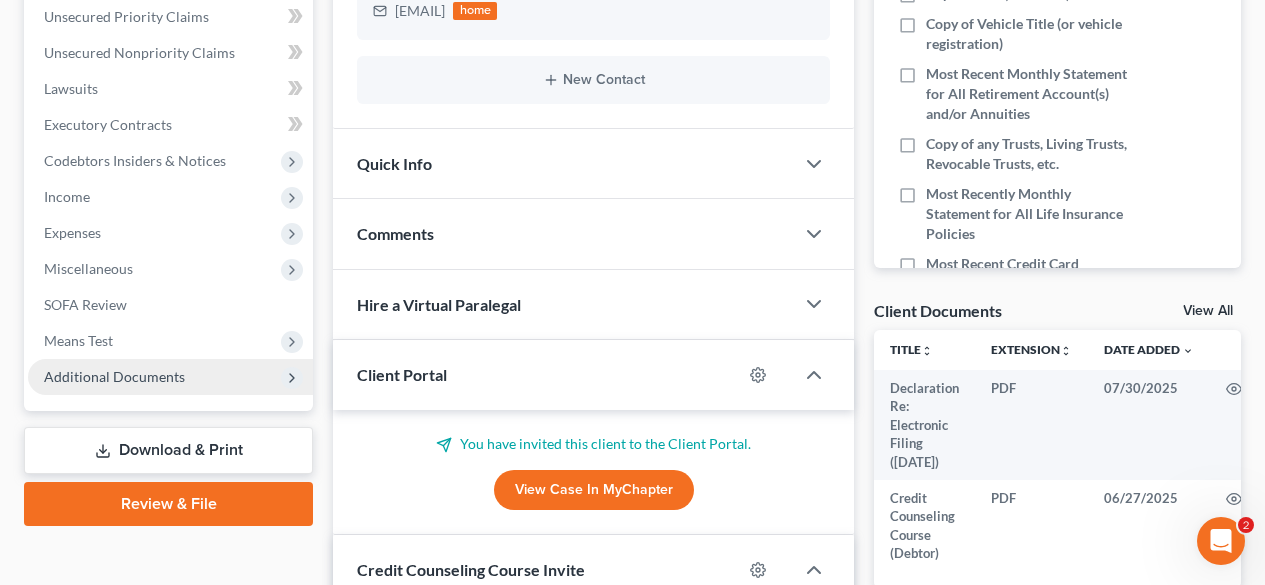 click on "Additional Documents" at bounding box center (114, 376) 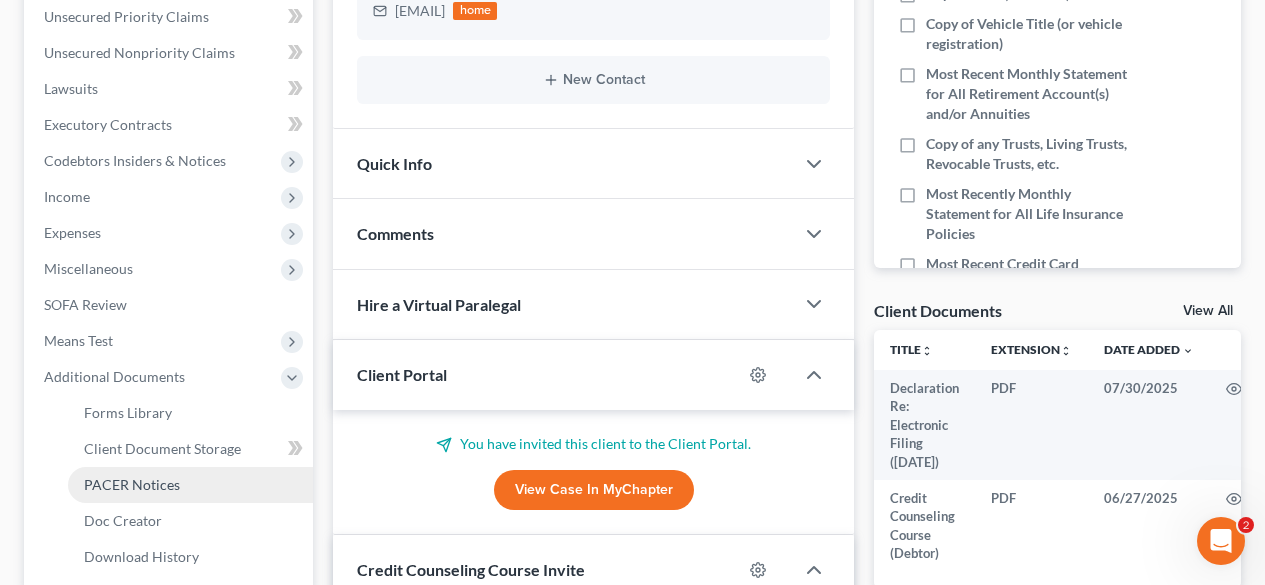 click on "PACER Notices" at bounding box center [132, 484] 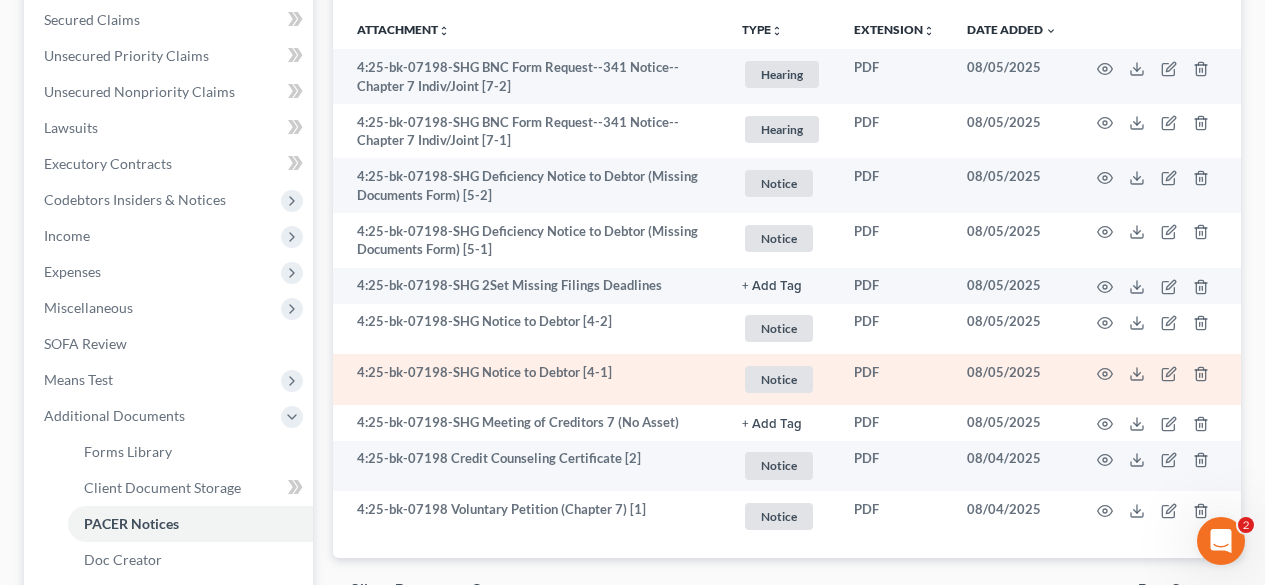 scroll, scrollTop: 533, scrollLeft: 0, axis: vertical 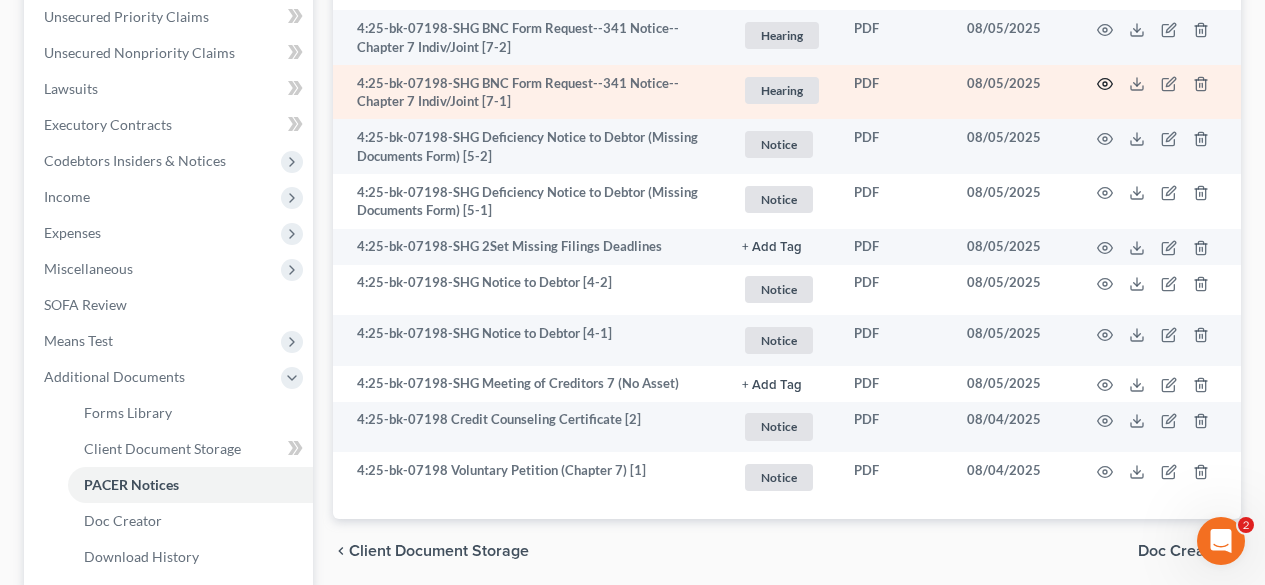 click 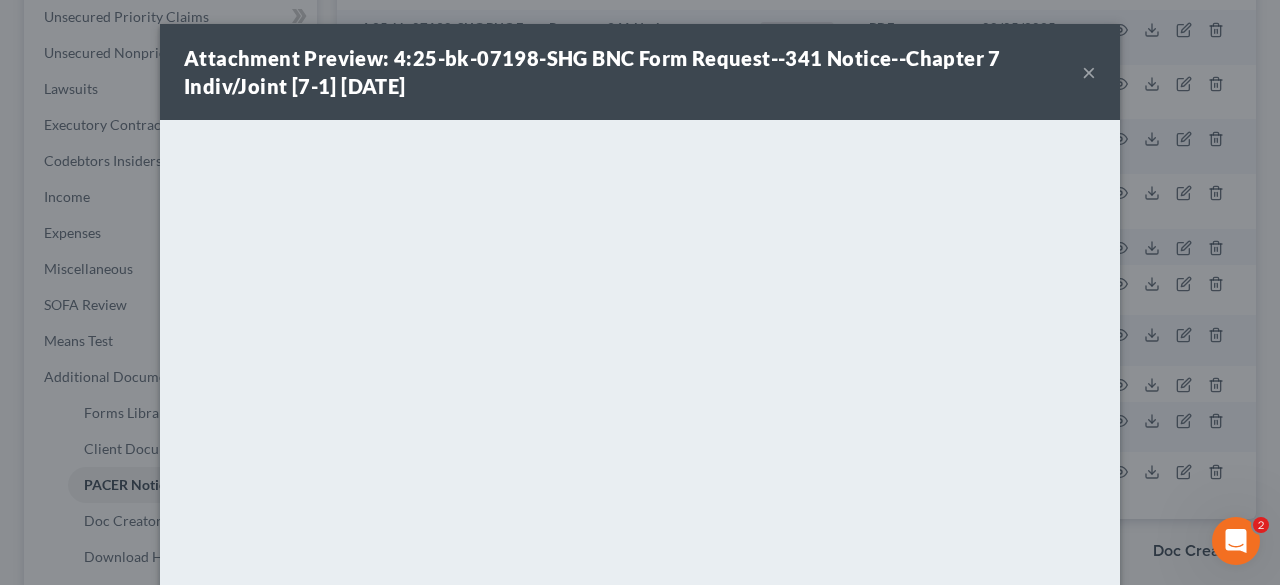click on "×" at bounding box center (1089, 72) 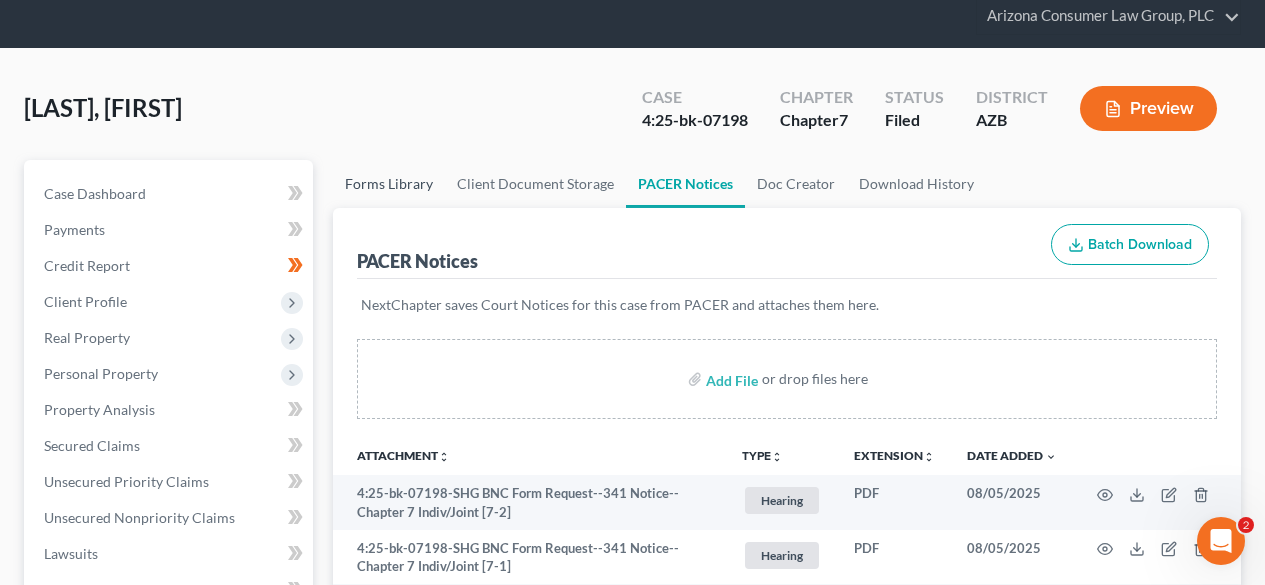 scroll, scrollTop: 0, scrollLeft: 0, axis: both 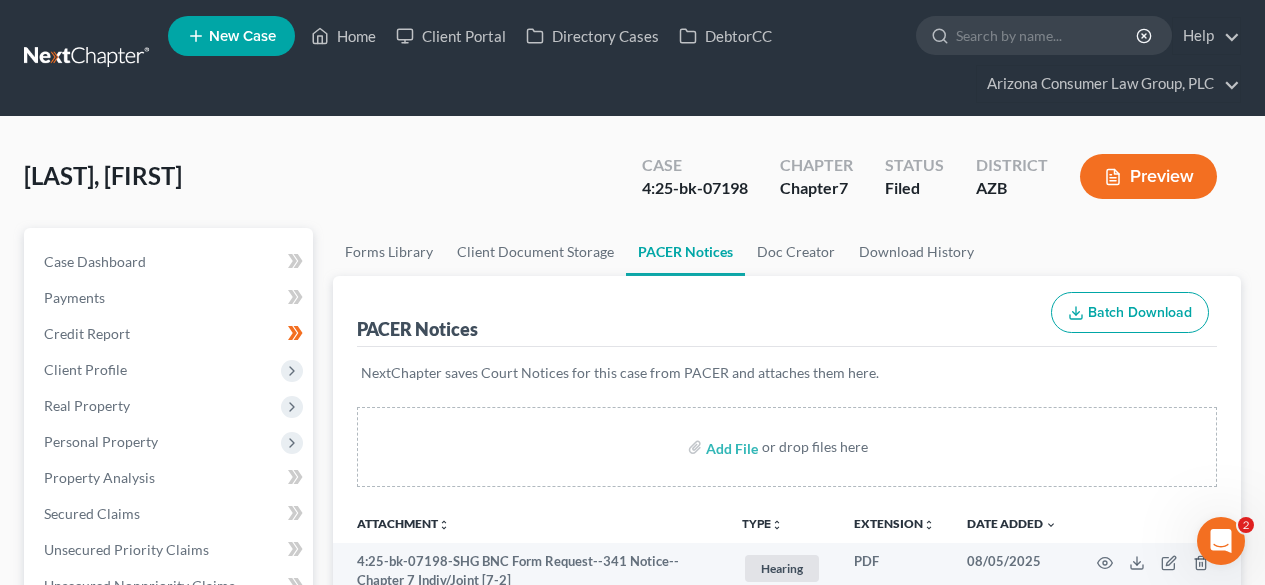 click at bounding box center (88, 58) 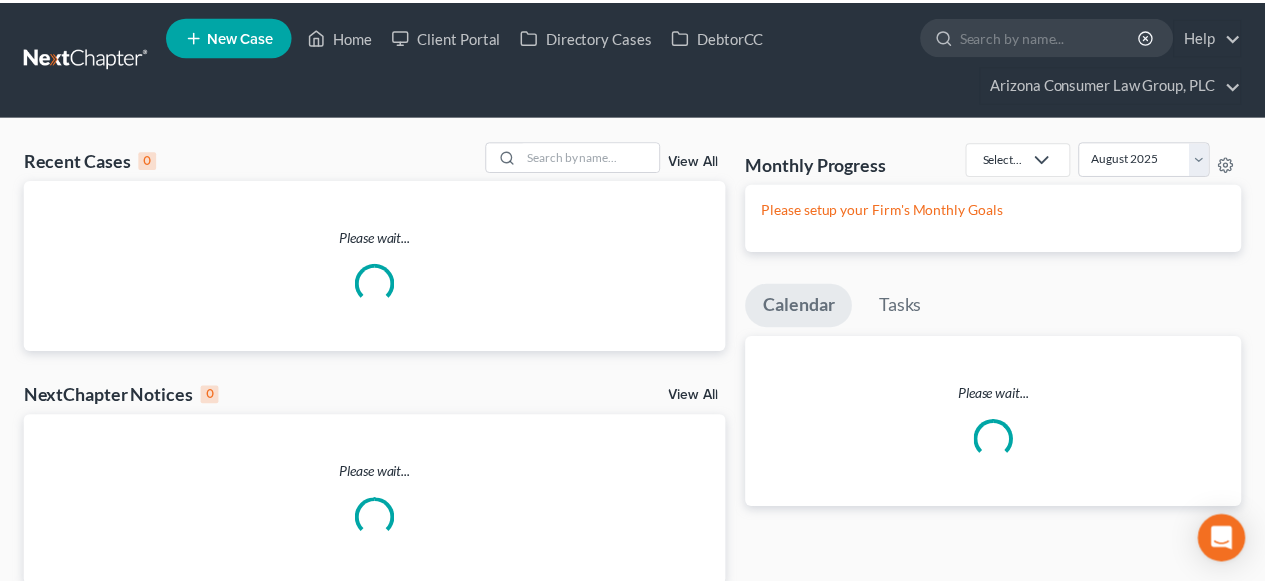scroll, scrollTop: 0, scrollLeft: 0, axis: both 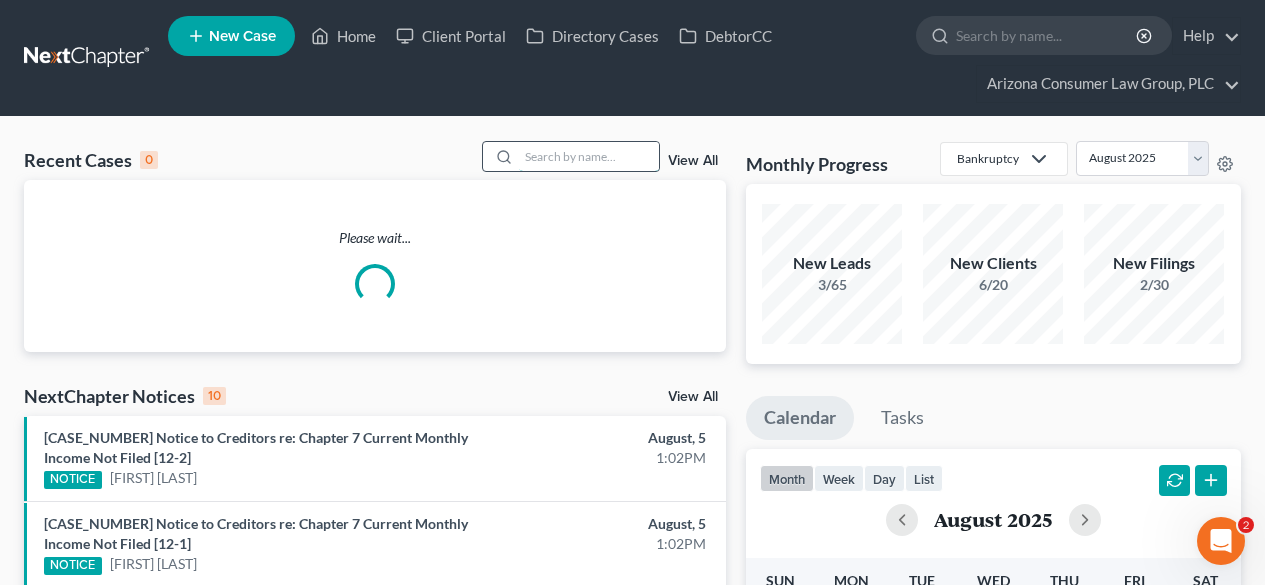 click at bounding box center (589, 156) 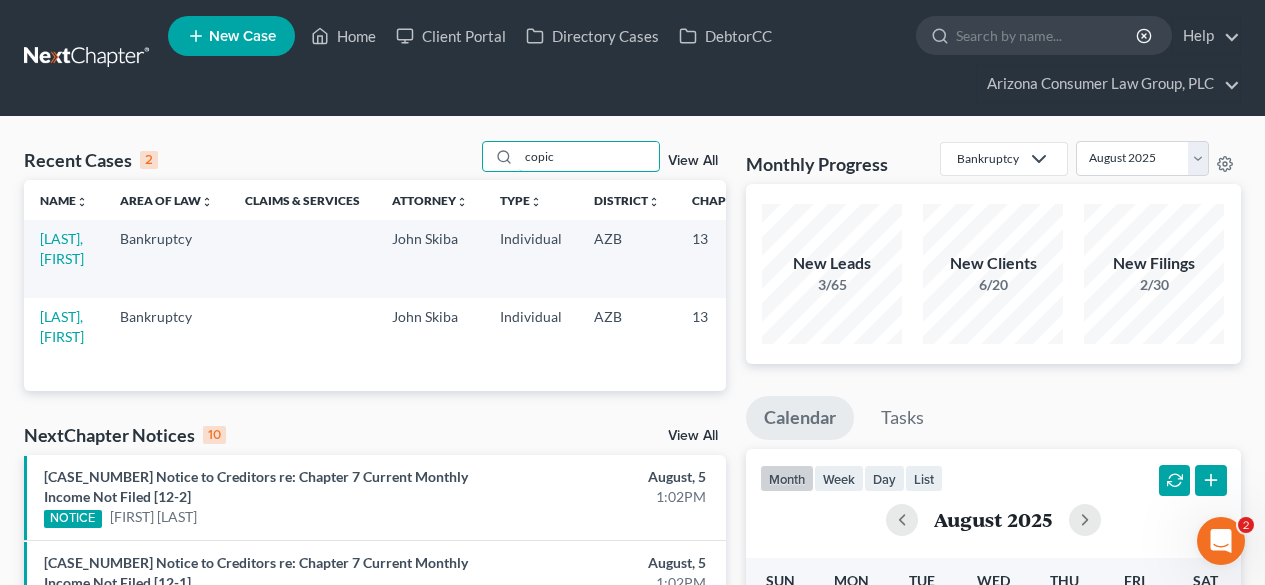 drag, startPoint x: 575, startPoint y: 160, endPoint x: 479, endPoint y: 163, distance: 96.04687 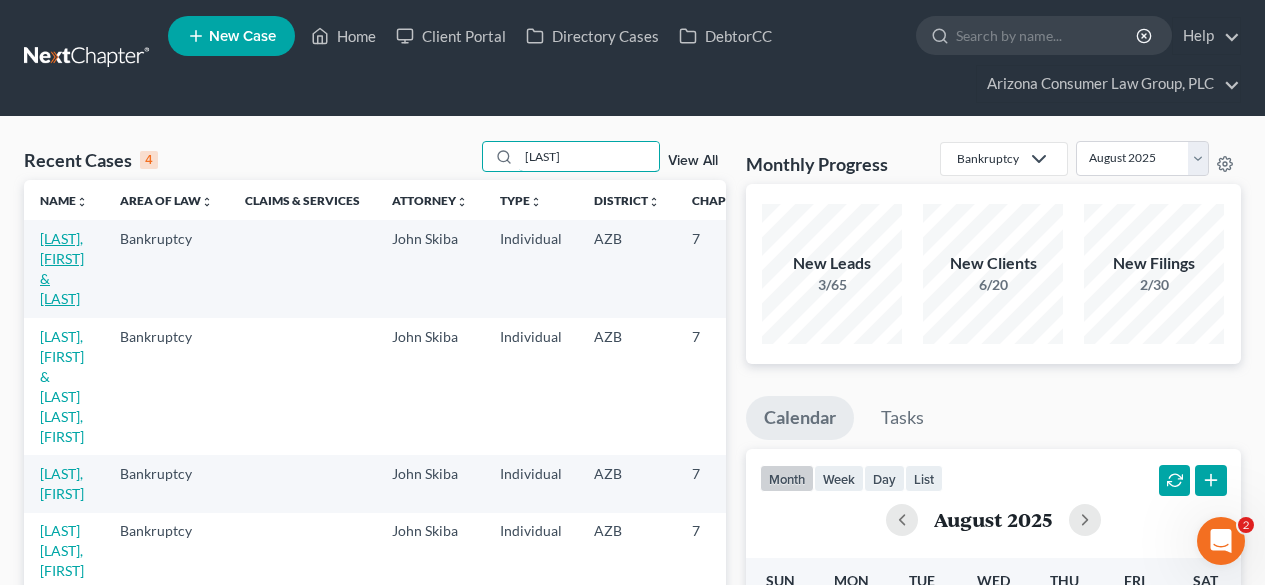 type on "[LAST]" 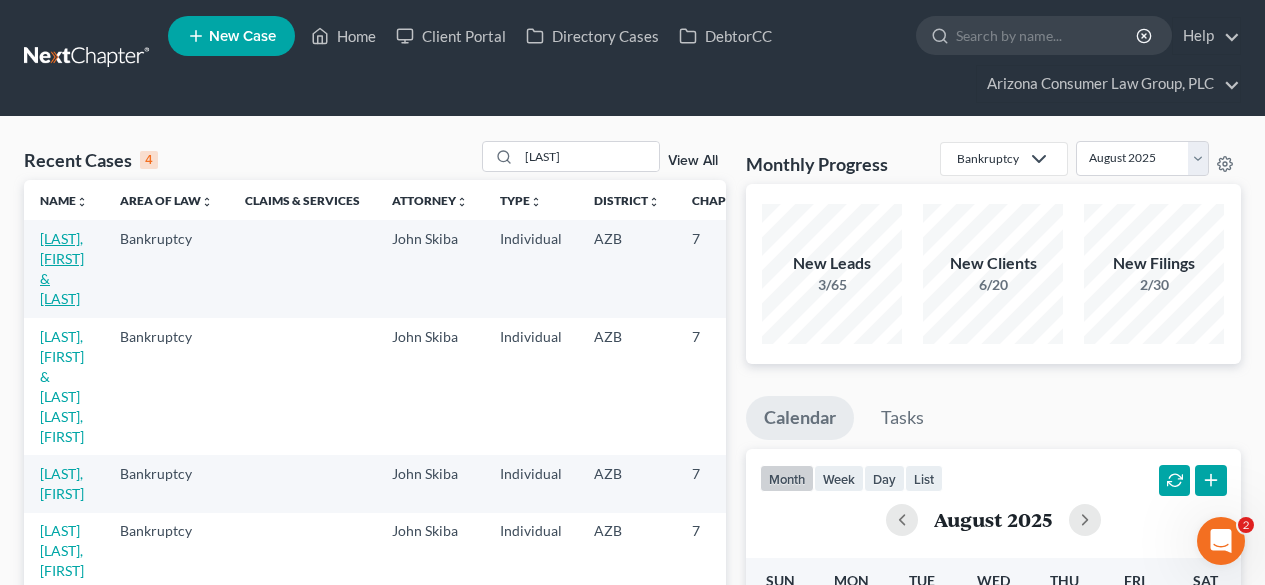 click on "[LAST], [FIRST] & [LAST]" at bounding box center (62, 268) 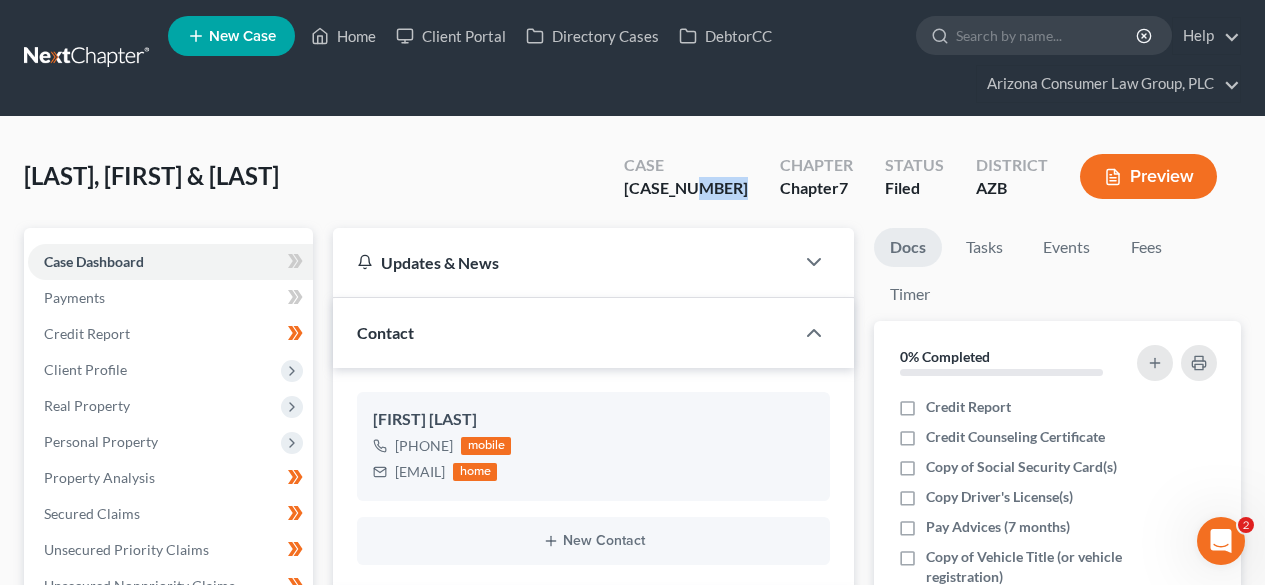 drag, startPoint x: 699, startPoint y: 191, endPoint x: 658, endPoint y: 184, distance: 41.59327 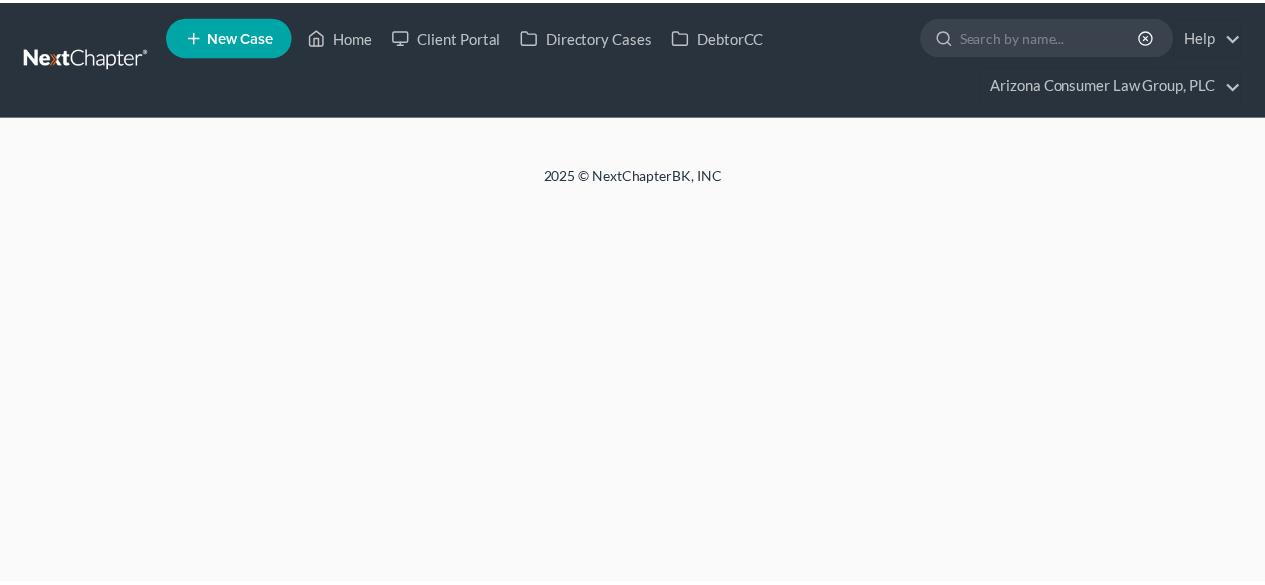 scroll, scrollTop: 0, scrollLeft: 0, axis: both 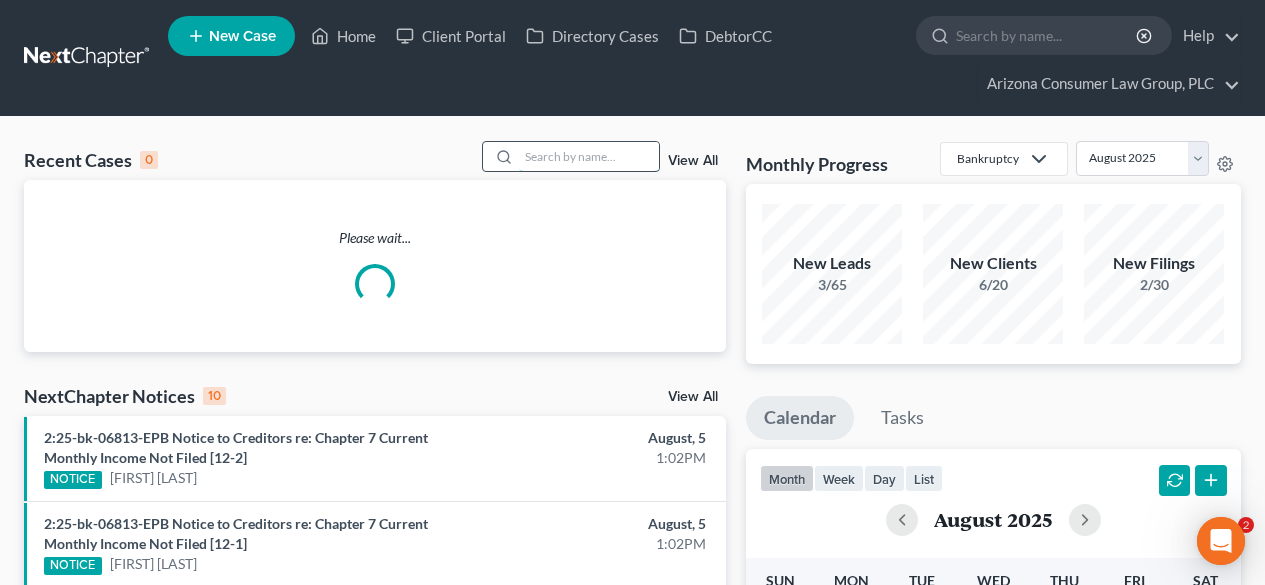 click at bounding box center [589, 156] 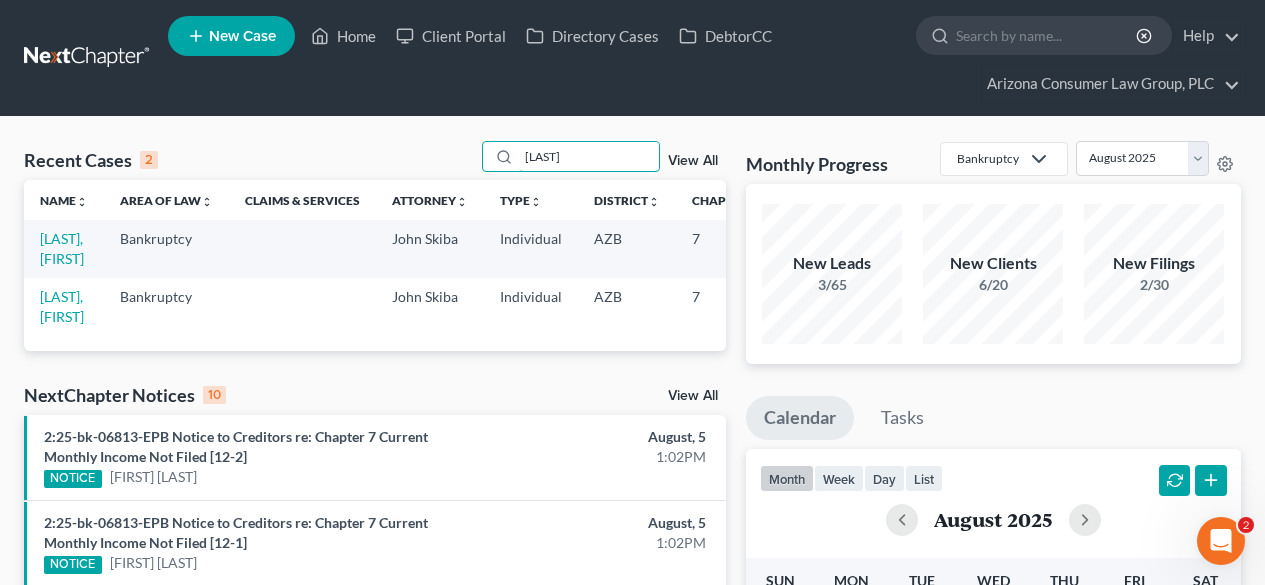 scroll, scrollTop: 0, scrollLeft: 161, axis: horizontal 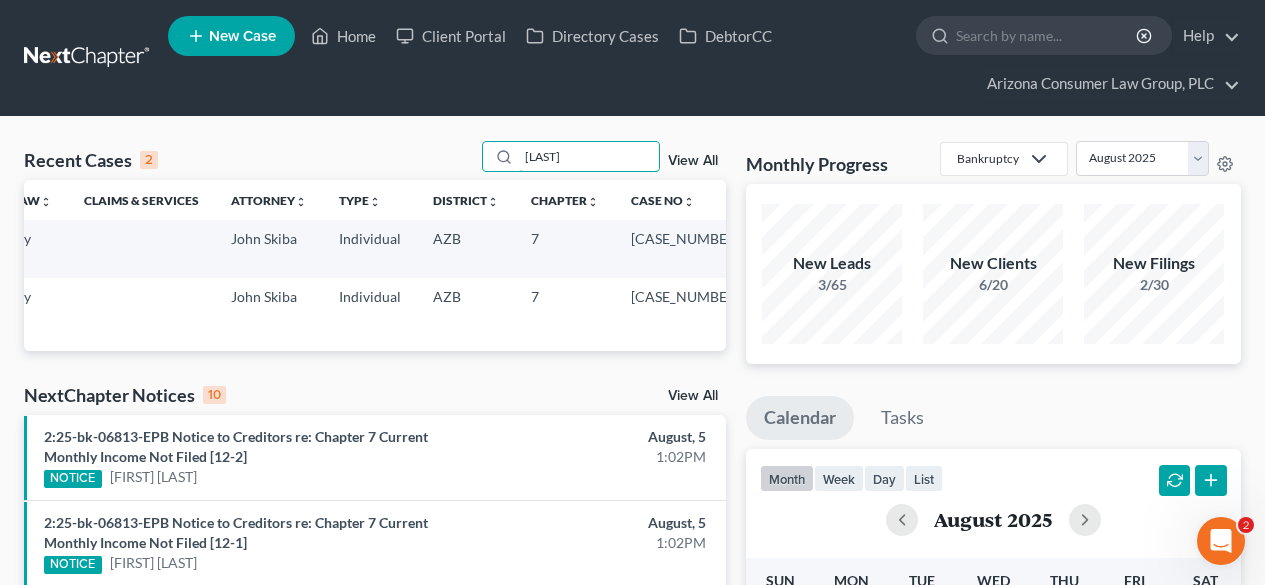 type on "[LAST]" 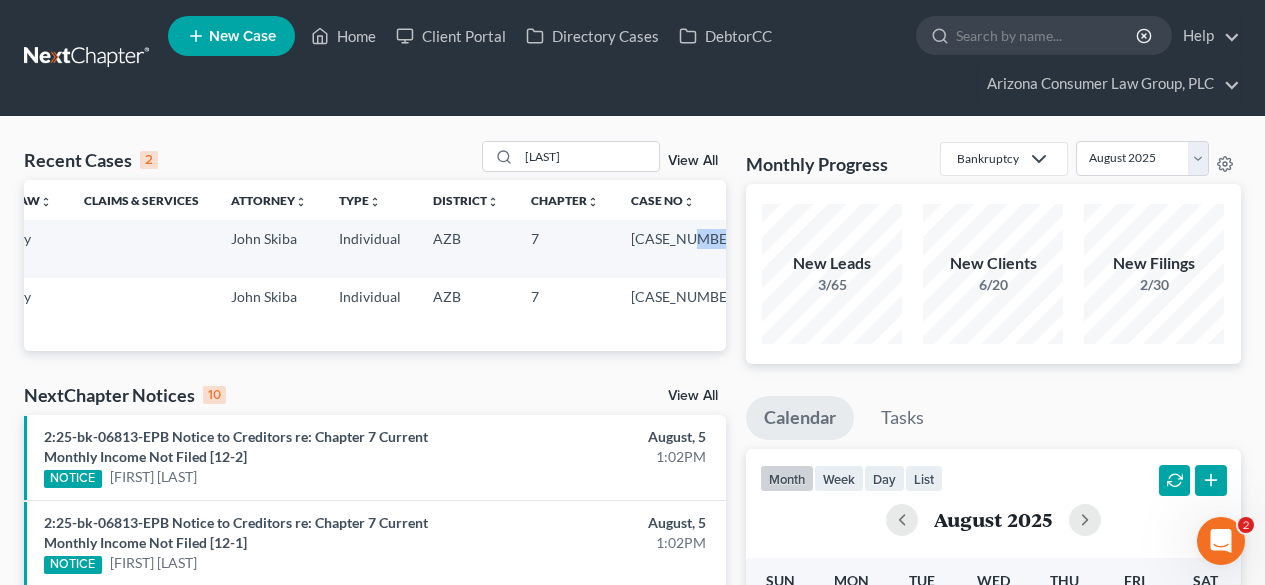 drag, startPoint x: 684, startPoint y: 257, endPoint x: 646, endPoint y: 259, distance: 38.052597 